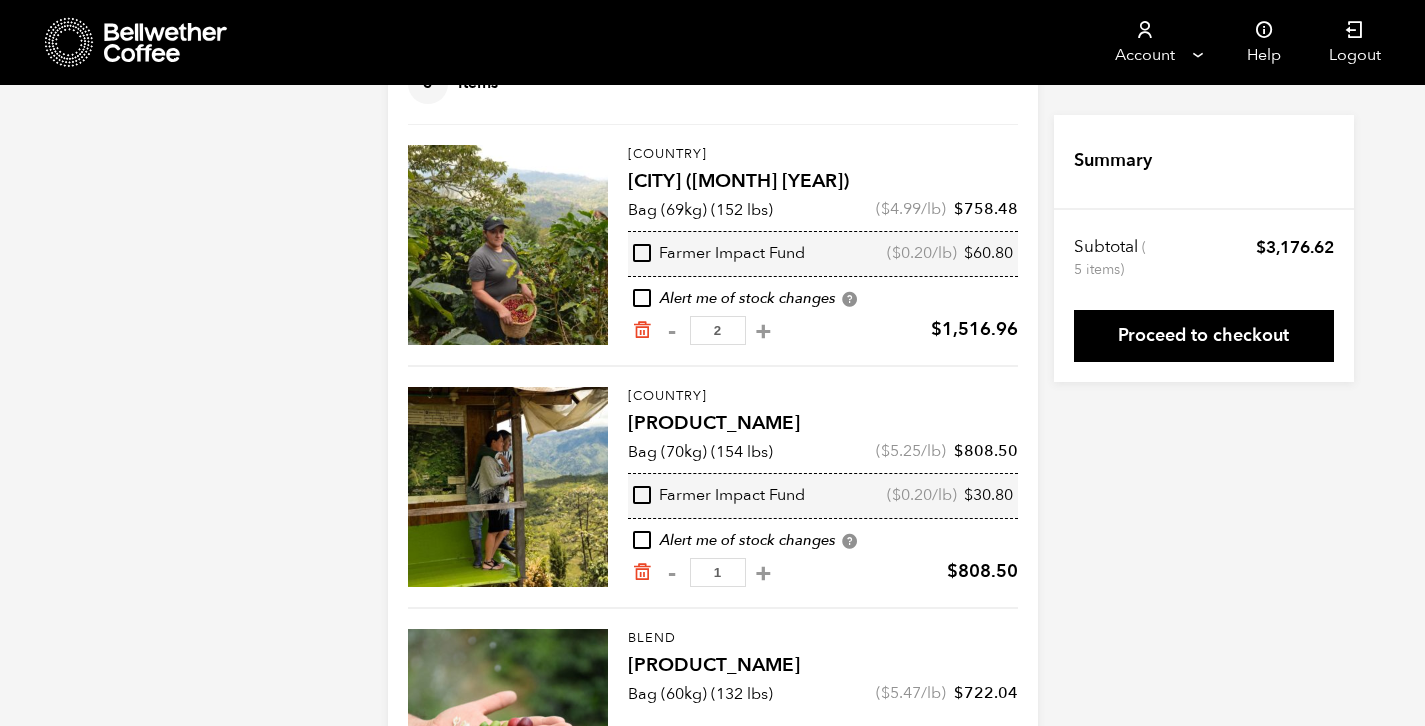 scroll, scrollTop: 196, scrollLeft: 0, axis: vertical 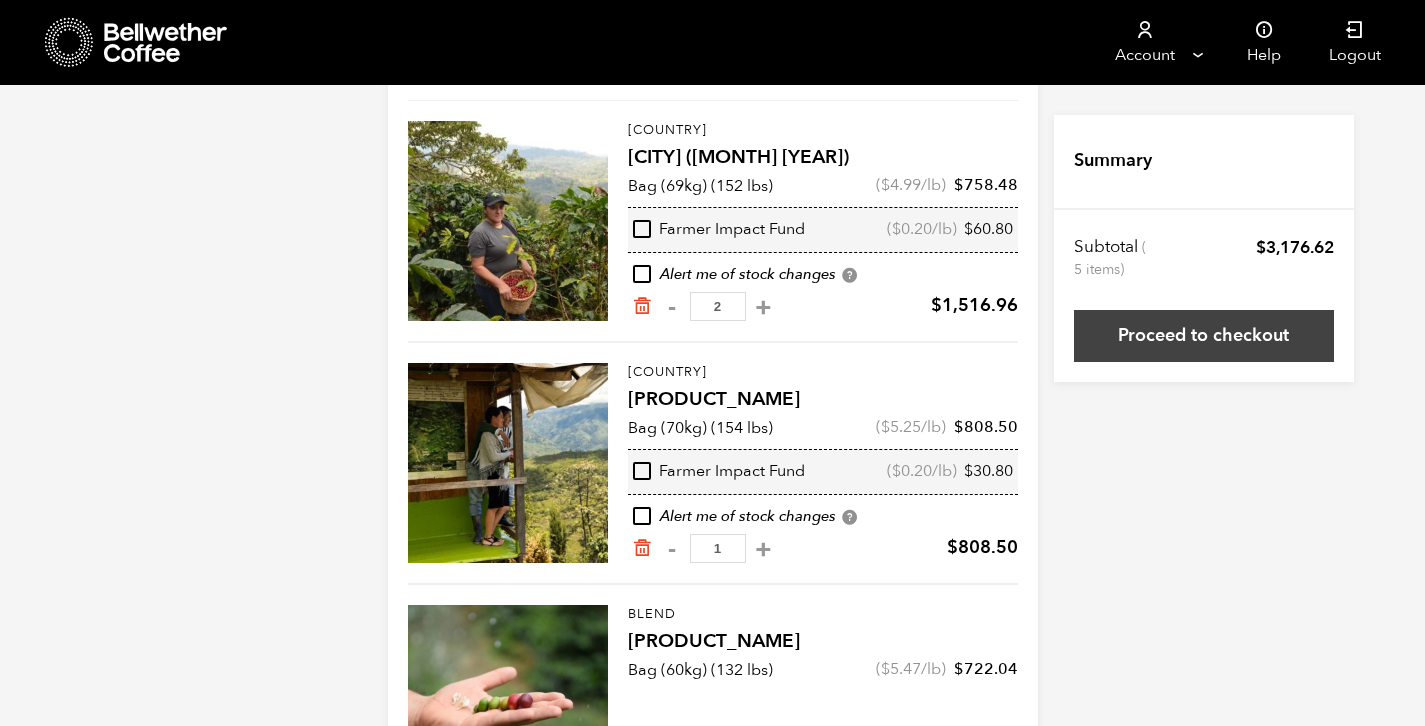 click on "Proceed to checkout" at bounding box center [1204, 336] 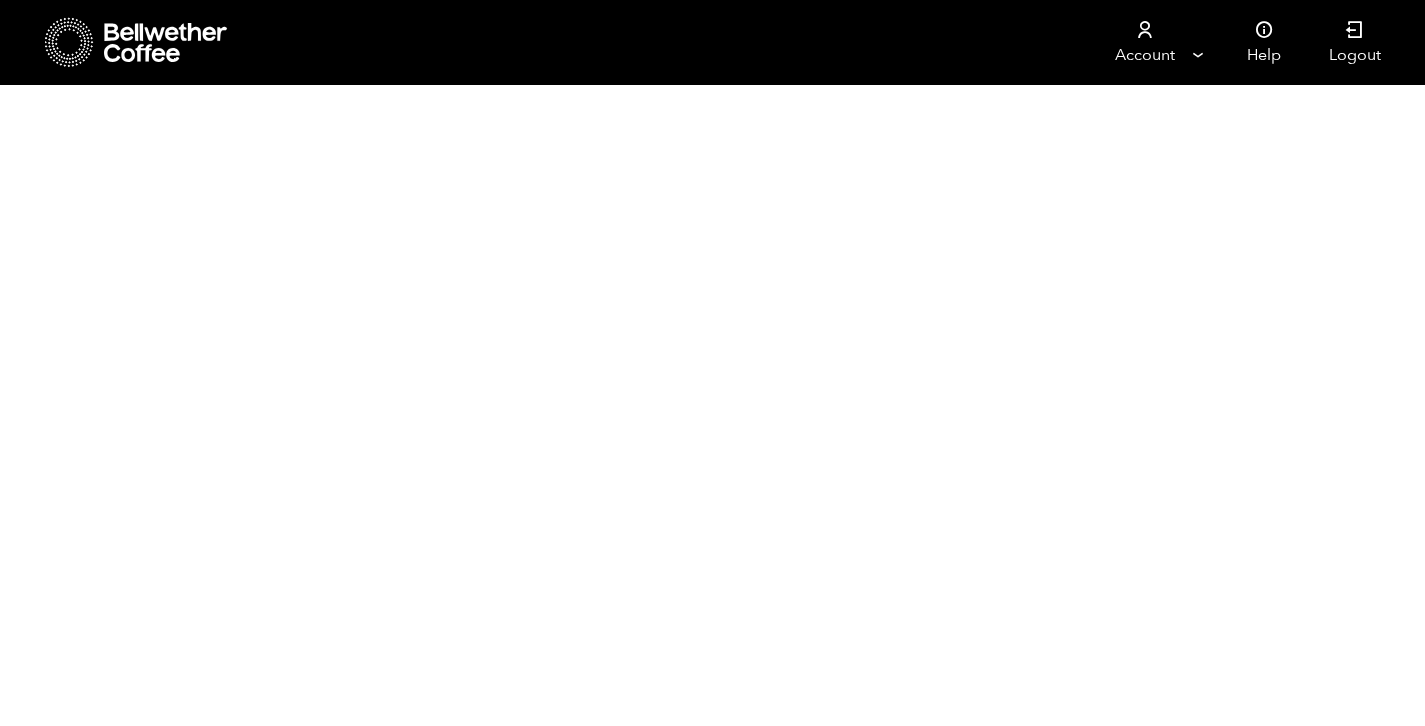 scroll, scrollTop: 0, scrollLeft: 0, axis: both 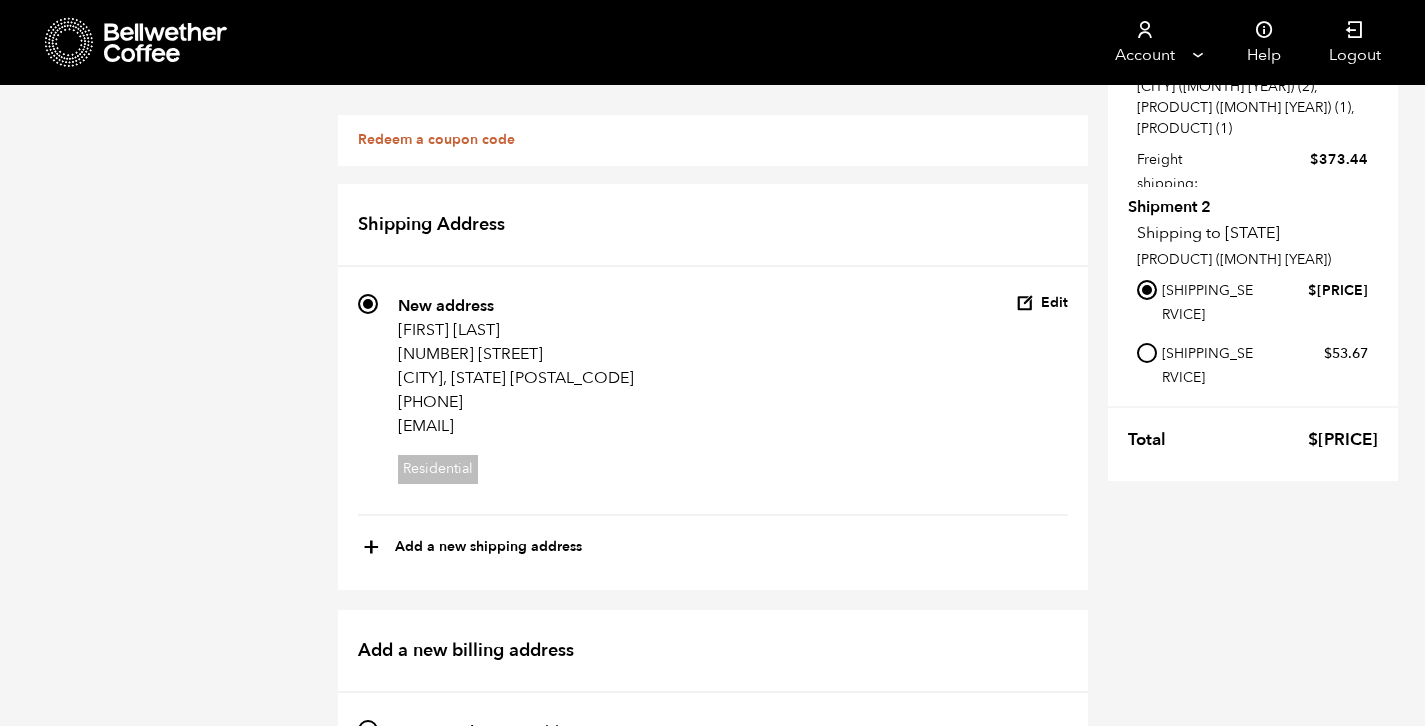 click on "223       Draper House   Ginalen Soto         13481 S Mule Creek Cove       Draper, UT 84020   8013675092   gina@rootscoffeeutah.com     Incomplete address" at bounding box center [368, 789] 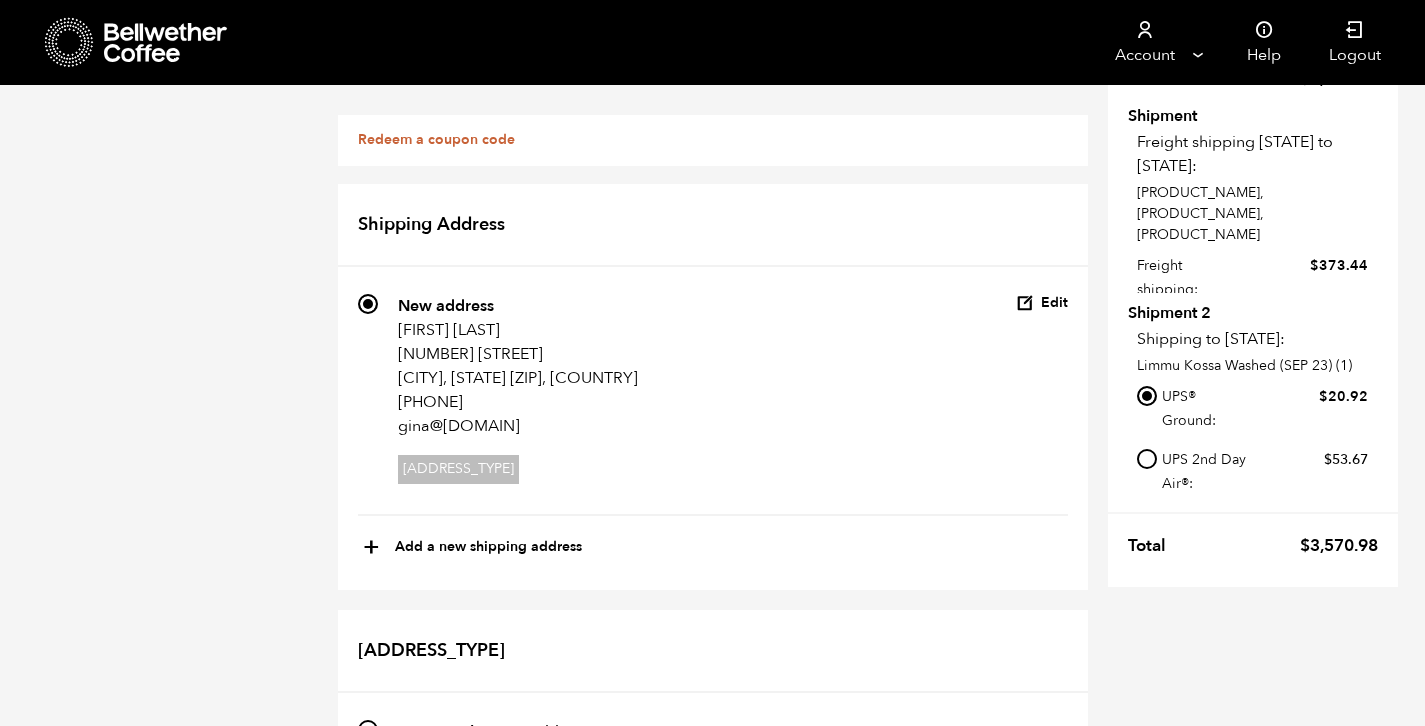 scroll, scrollTop: 18, scrollLeft: 0, axis: vertical 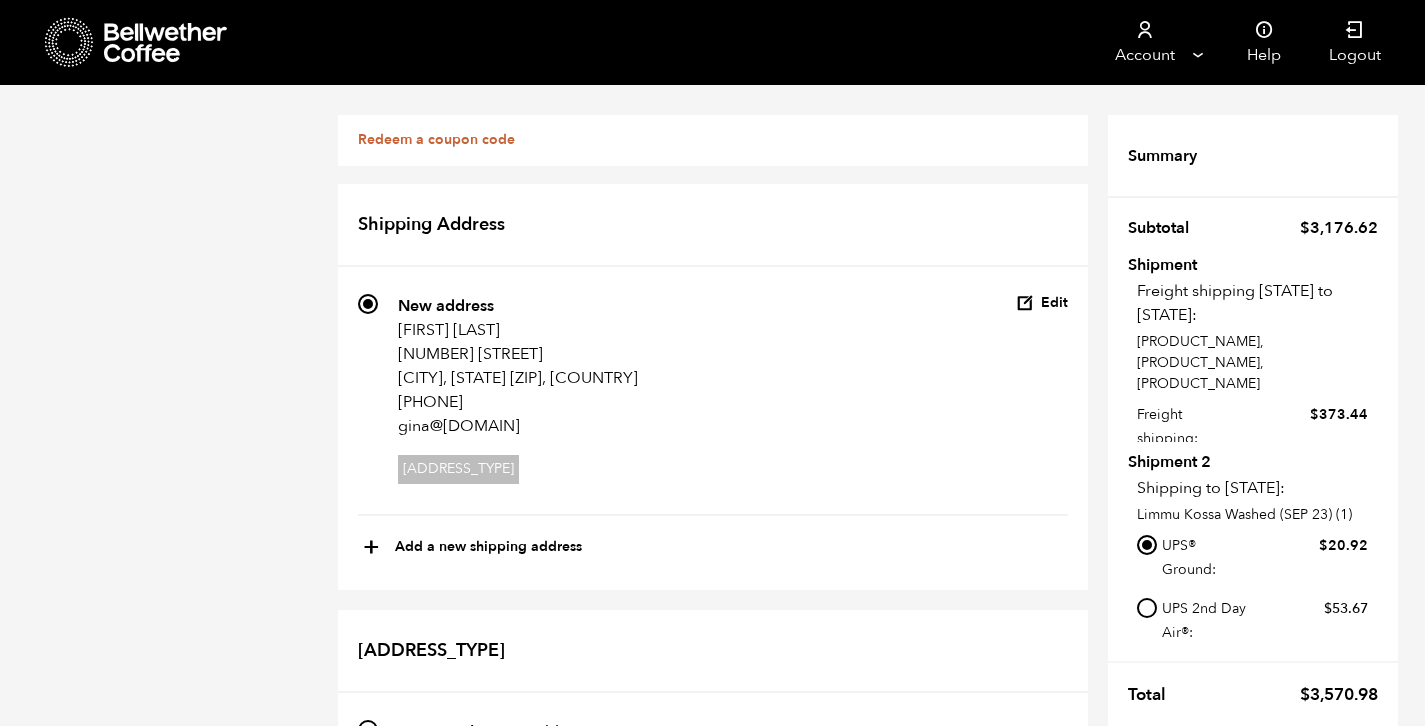 click at bounding box center (166, 43) 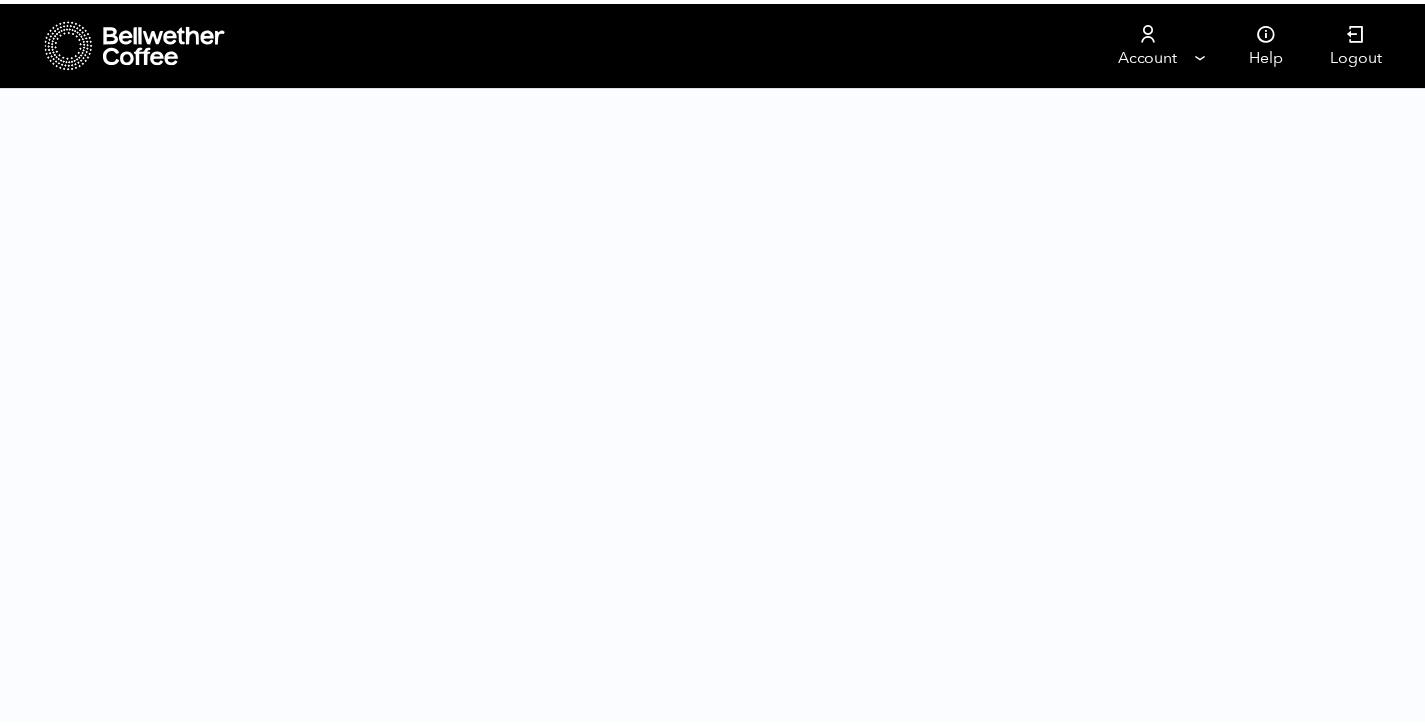scroll, scrollTop: 0, scrollLeft: 0, axis: both 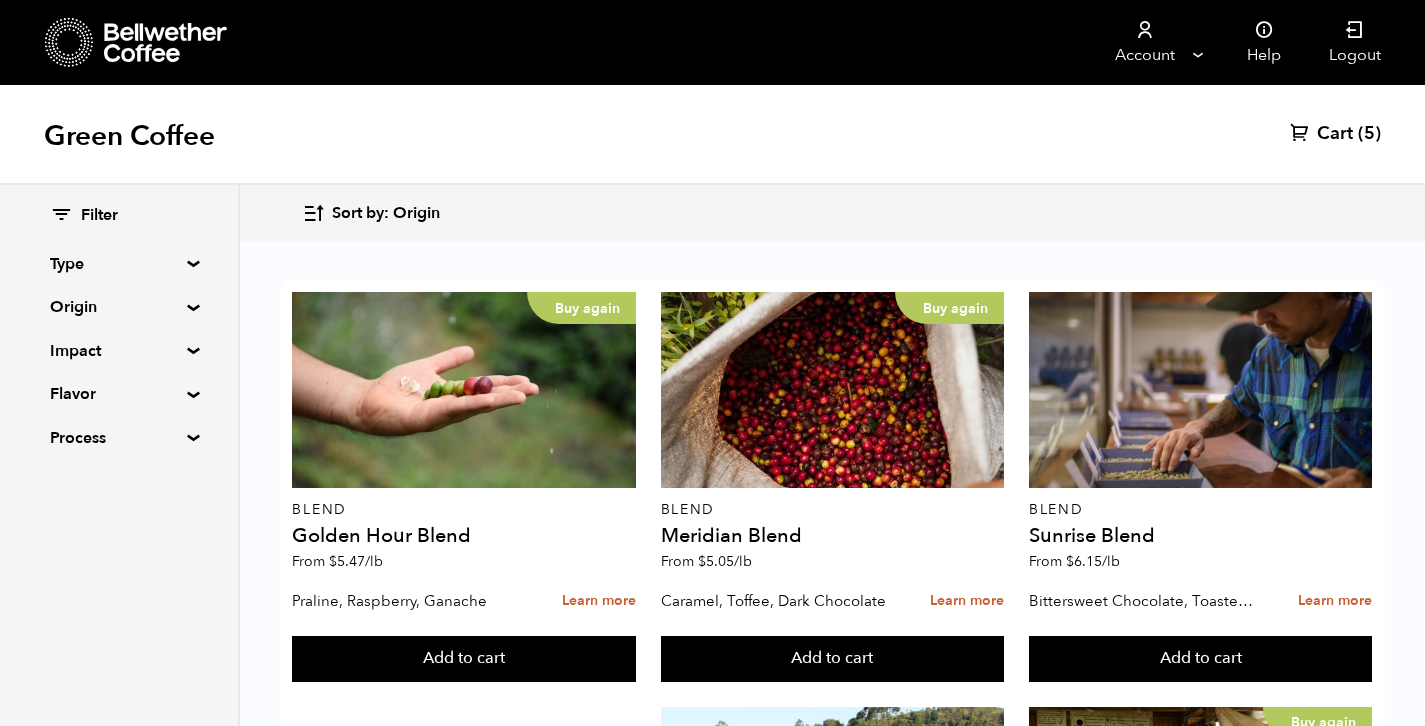click on "Cart" at bounding box center (1335, 134) 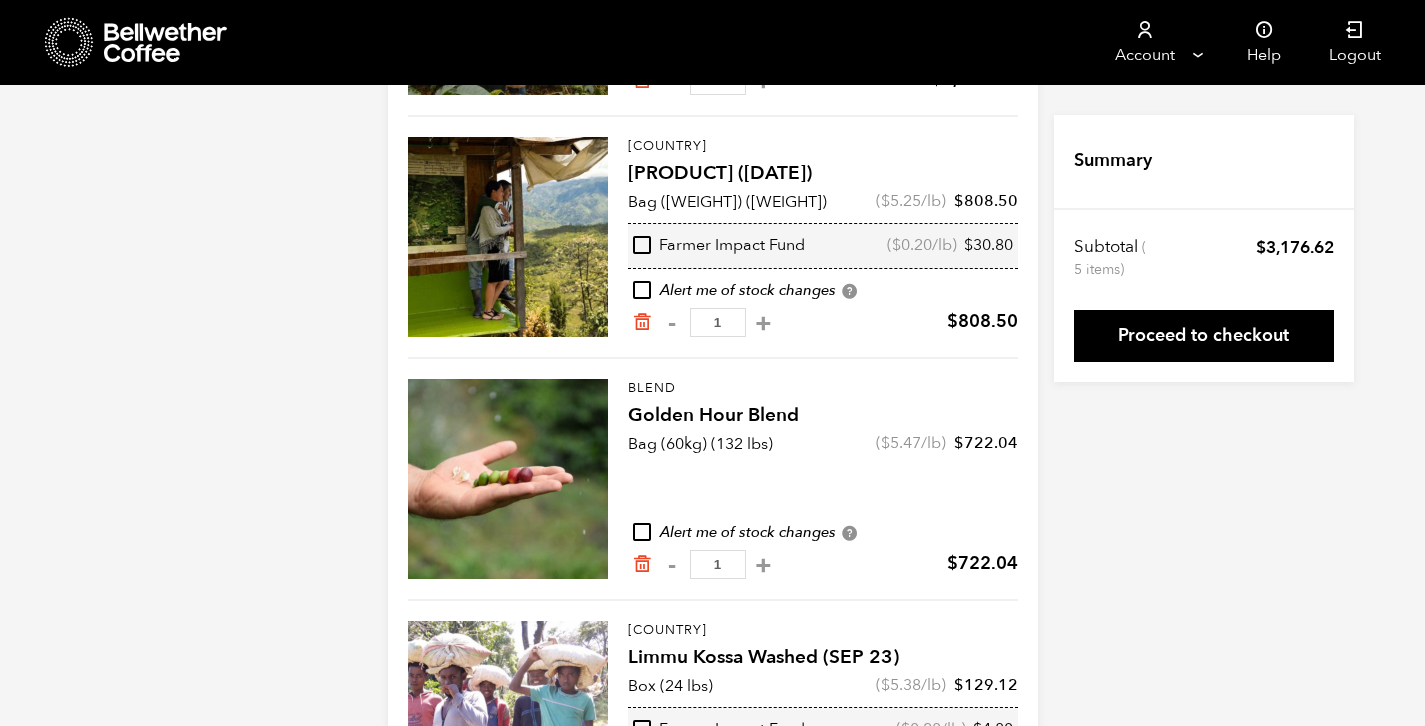 scroll, scrollTop: 568, scrollLeft: 0, axis: vertical 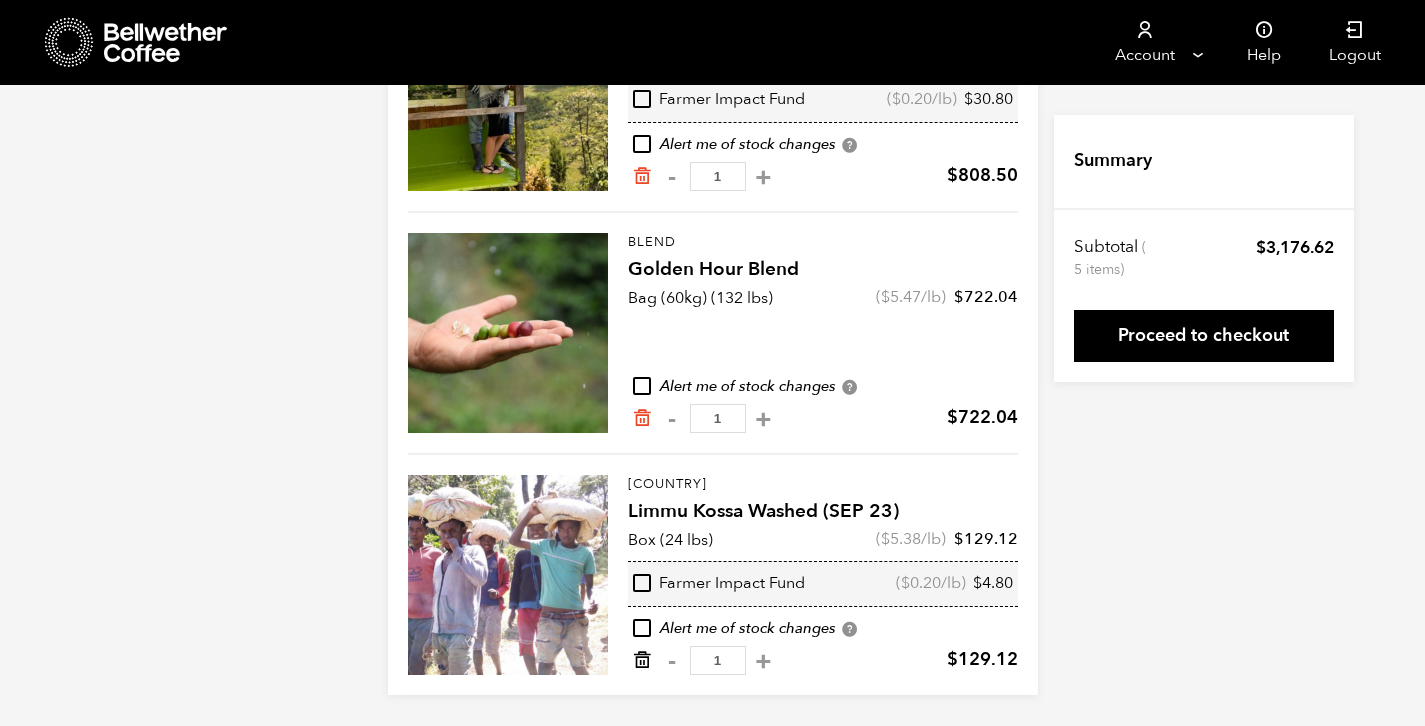 click at bounding box center (642, 660) 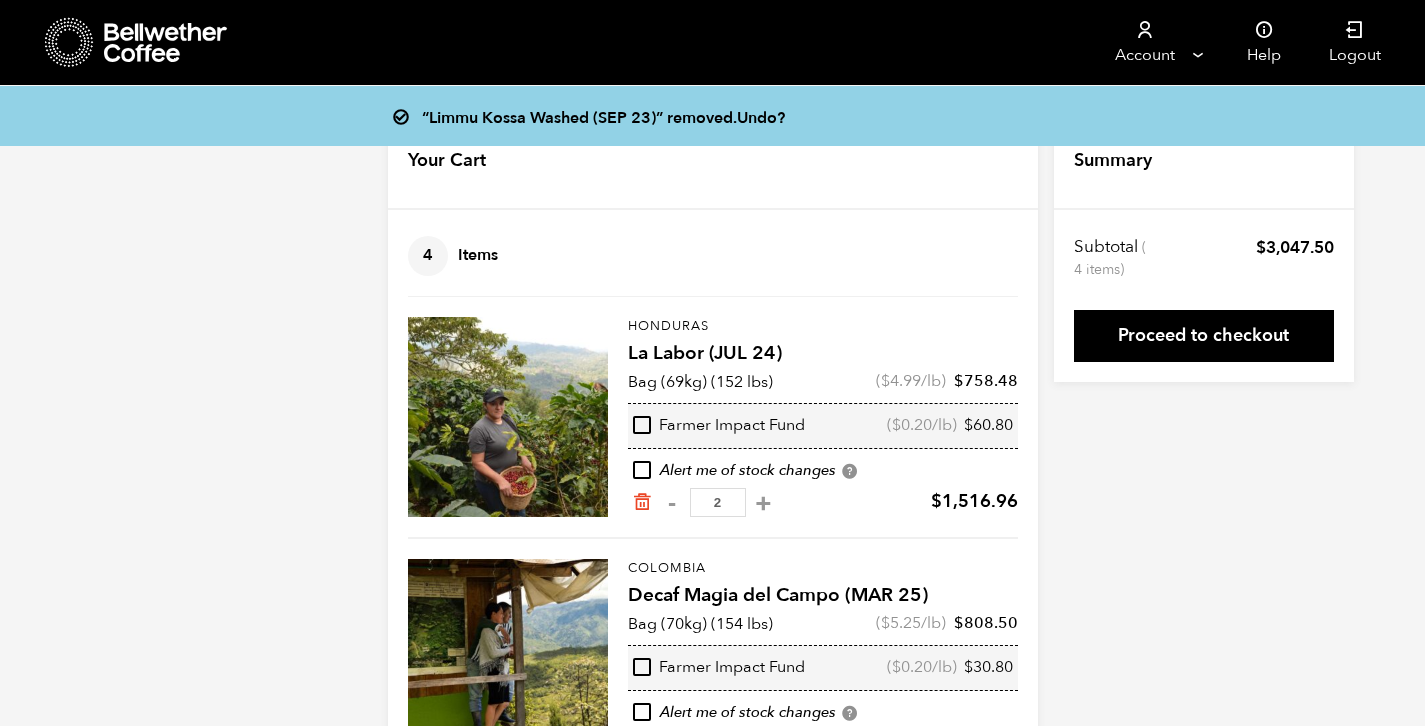 scroll, scrollTop: 0, scrollLeft: 0, axis: both 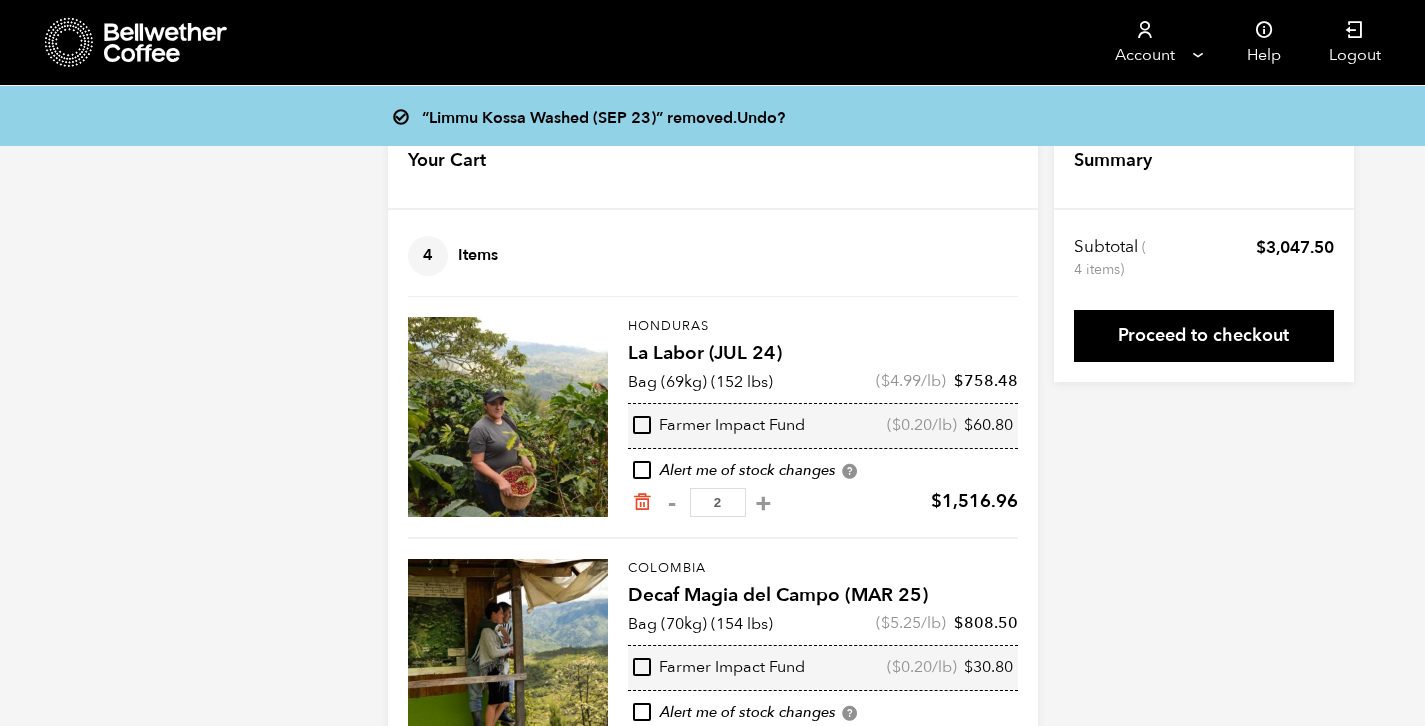click at bounding box center [166, 43] 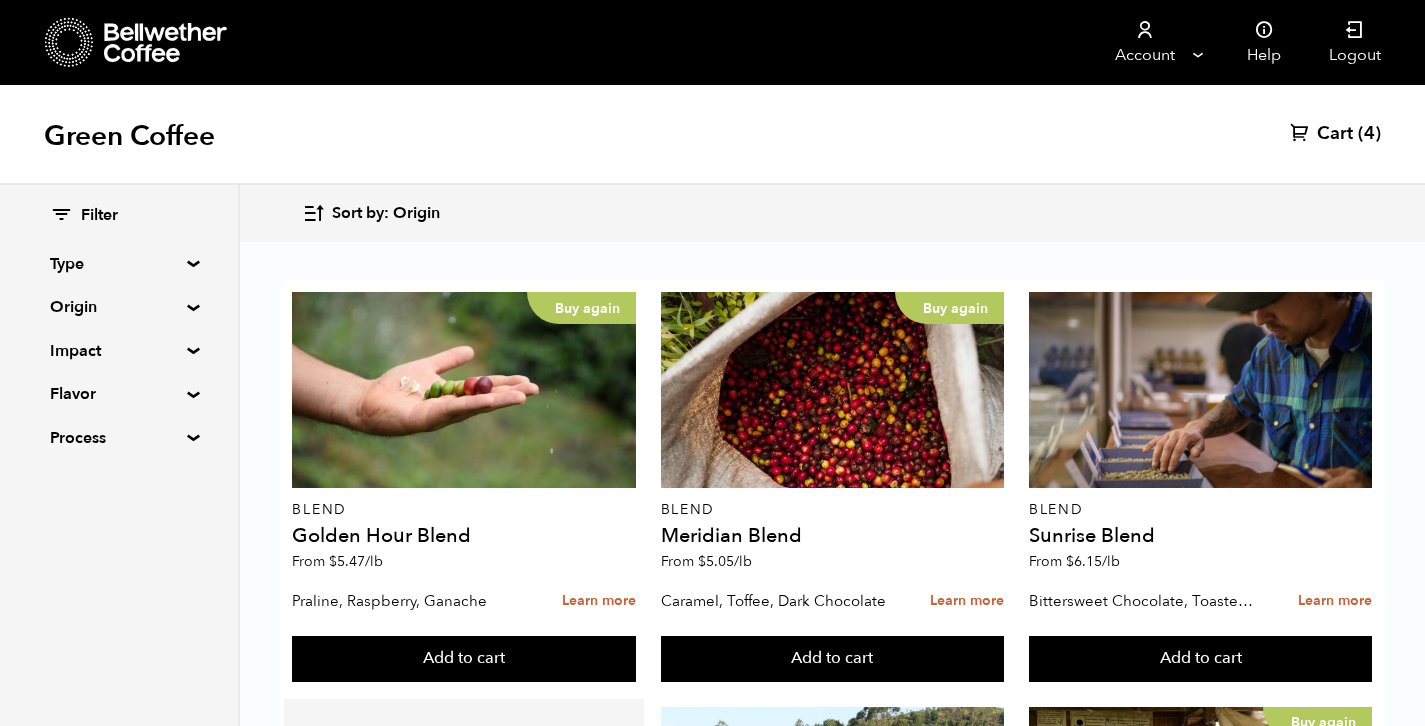scroll, scrollTop: 445, scrollLeft: 0, axis: vertical 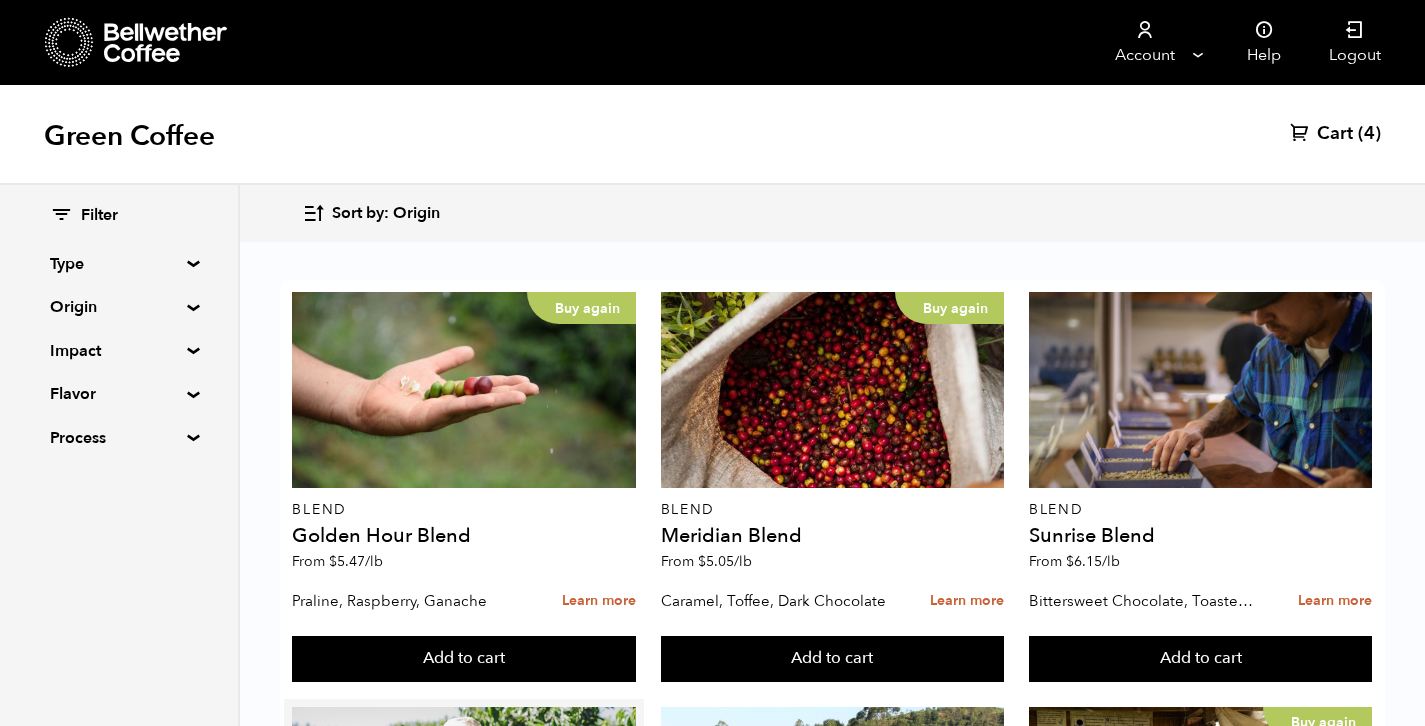 click on "Add to cart" at bounding box center [463, 659] 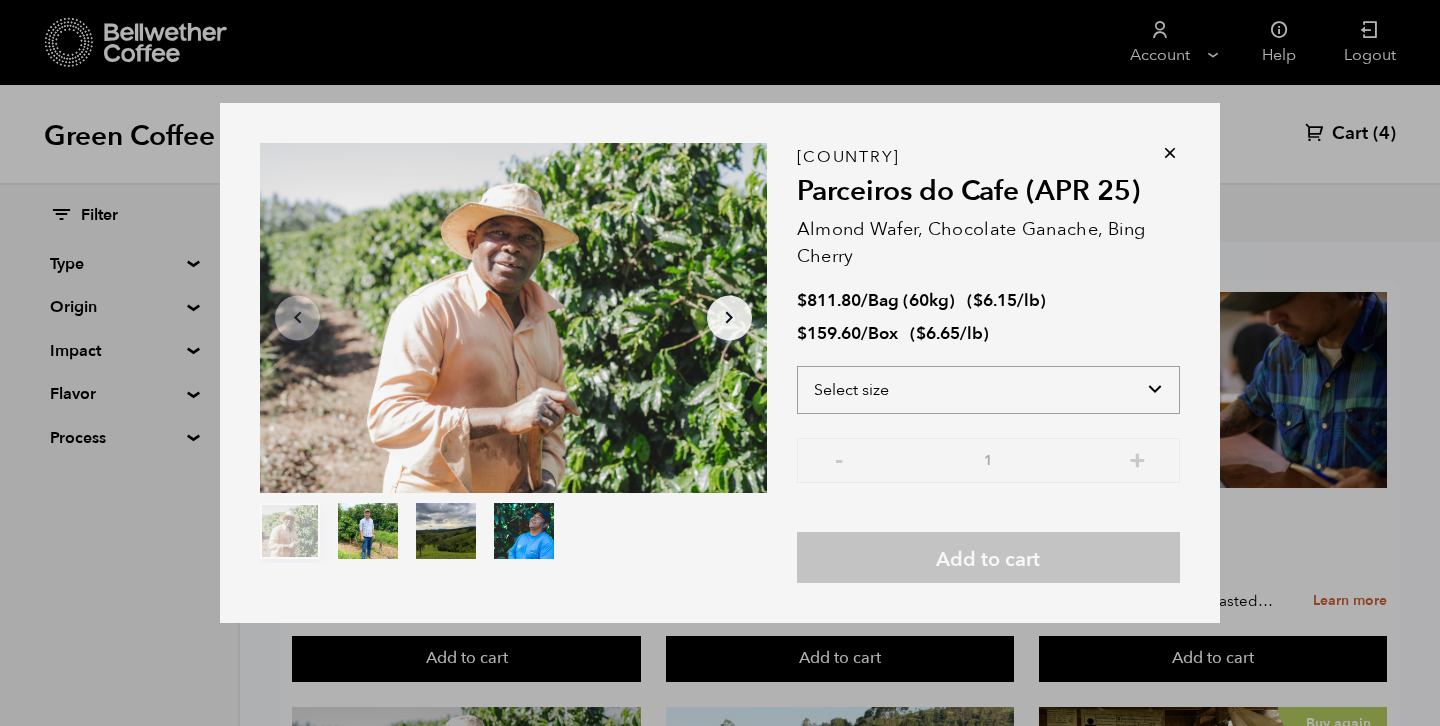 click on "Select size   Bag (60kg) (132 lbs) Box (24 lbs)" at bounding box center (988, 390) 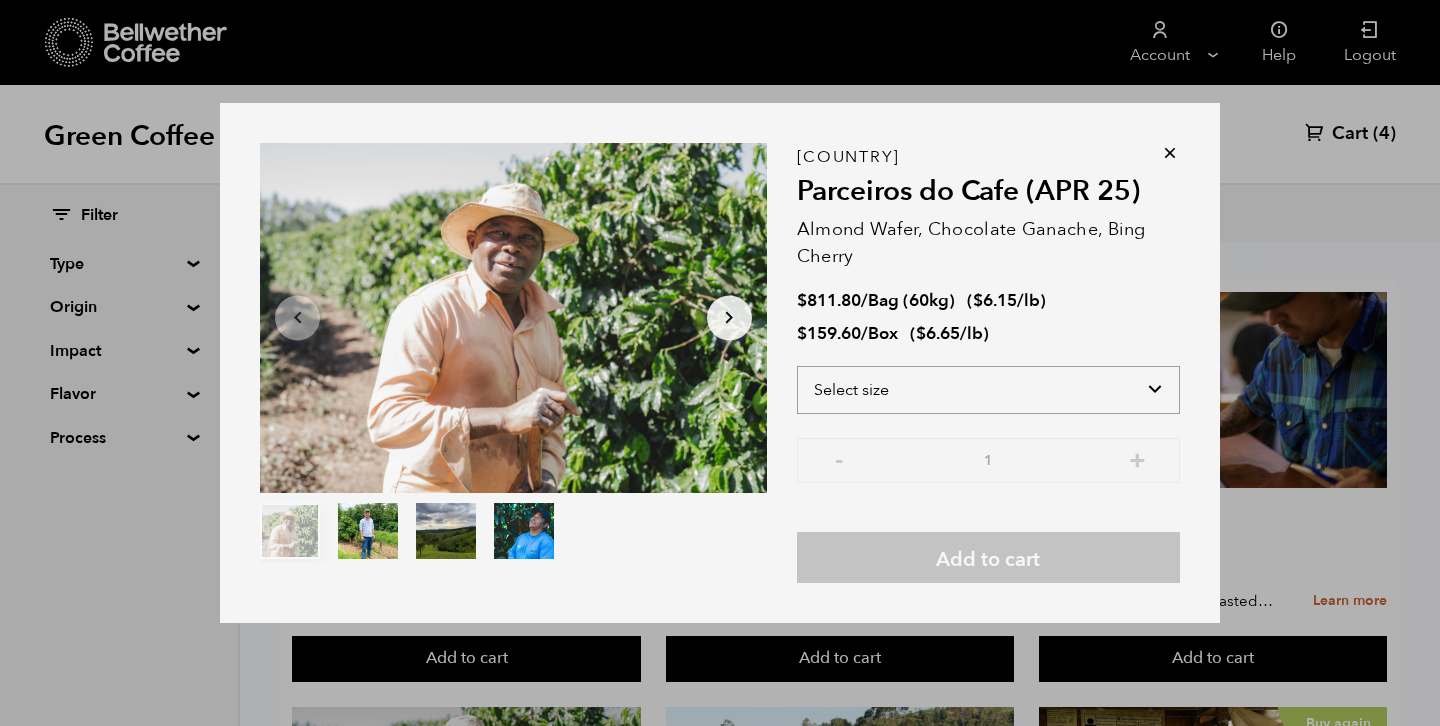 select on "box" 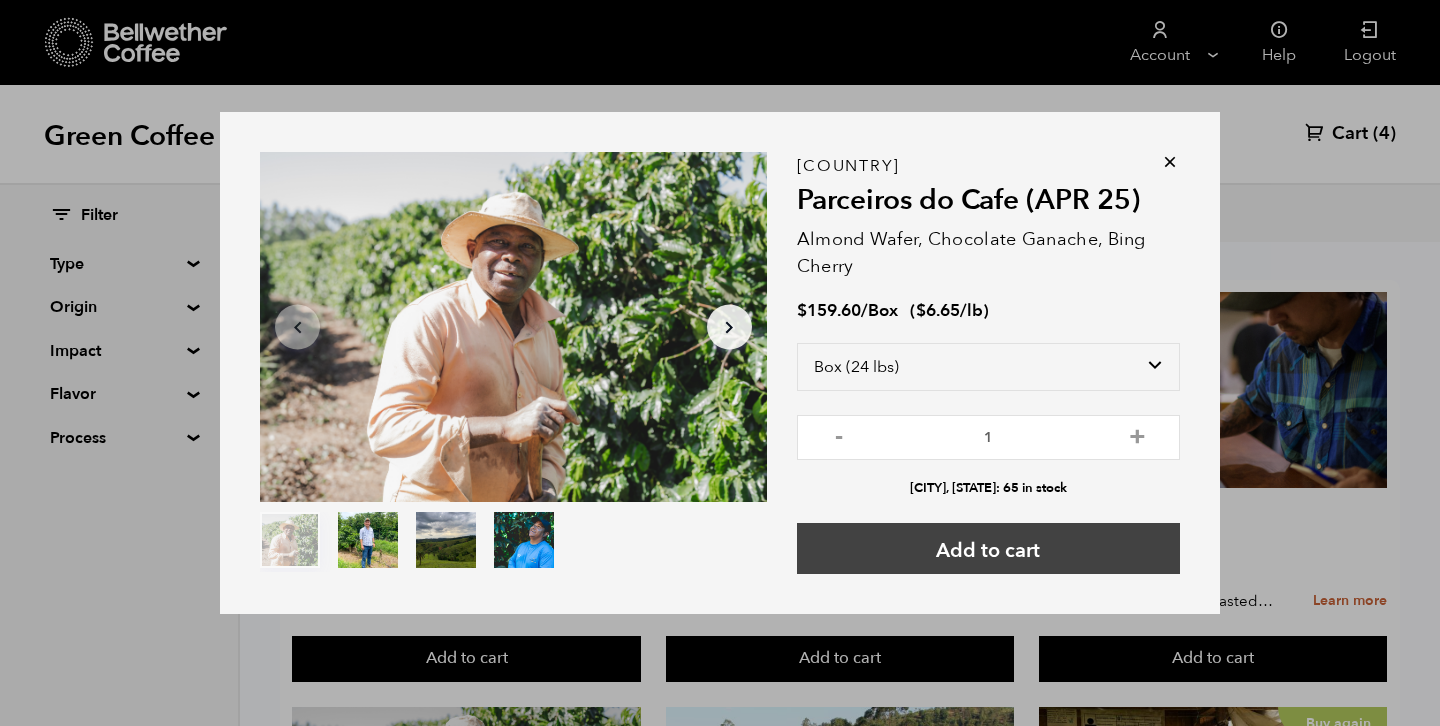 click on "Add to cart" at bounding box center (988, 548) 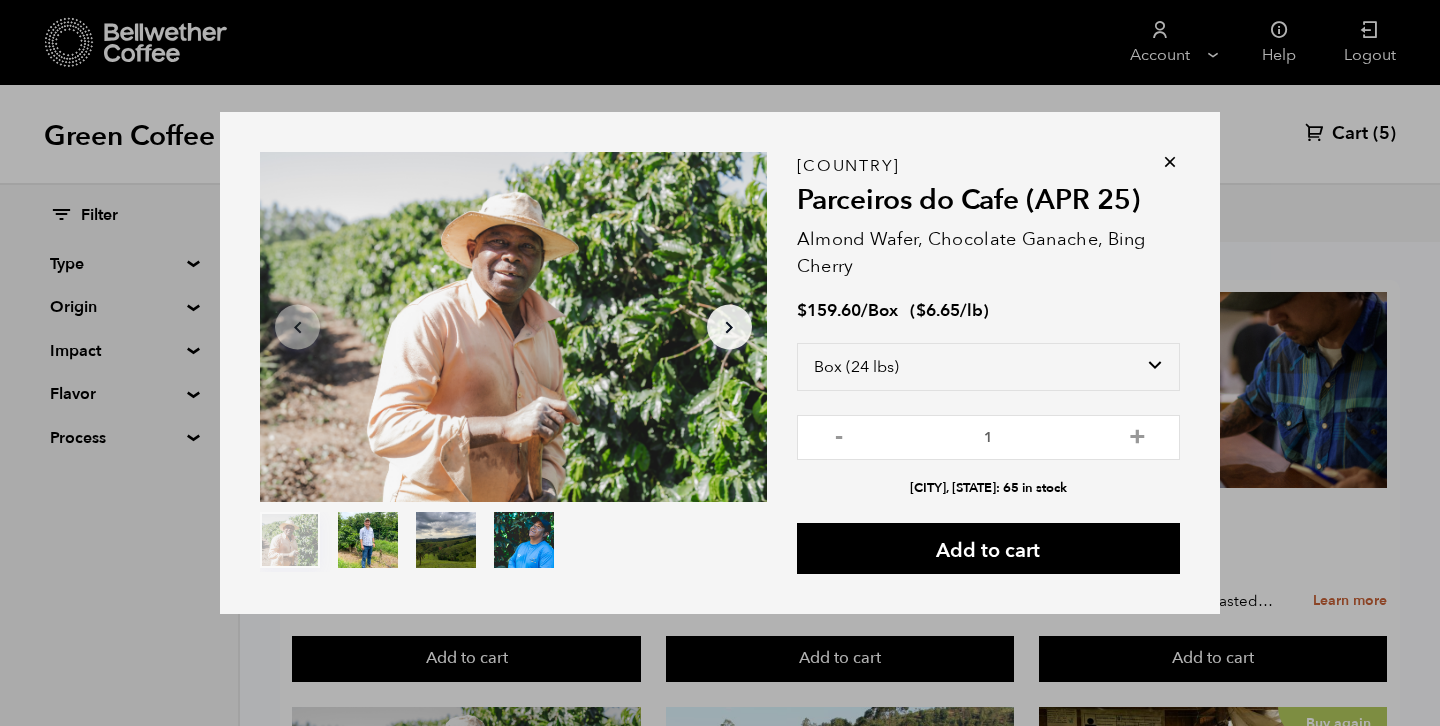 click at bounding box center [1170, 162] 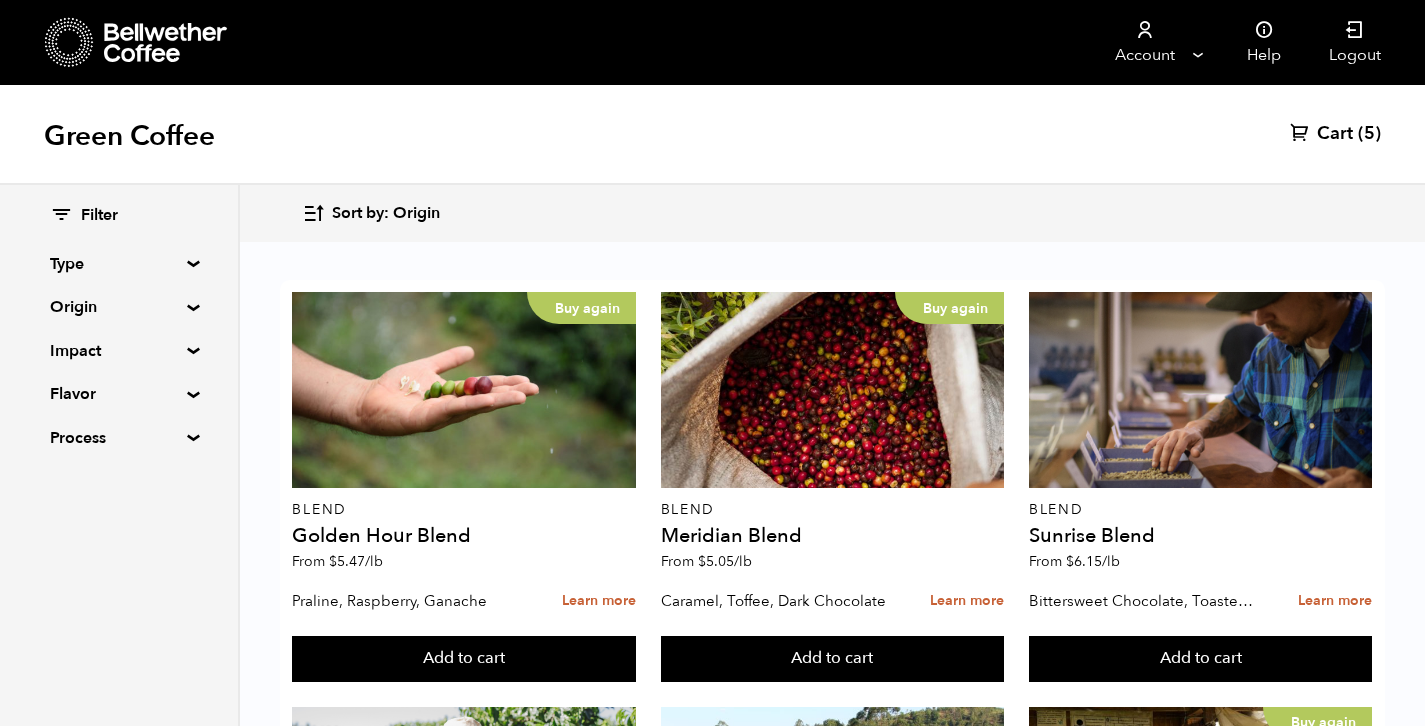scroll, scrollTop: 1187, scrollLeft: 0, axis: vertical 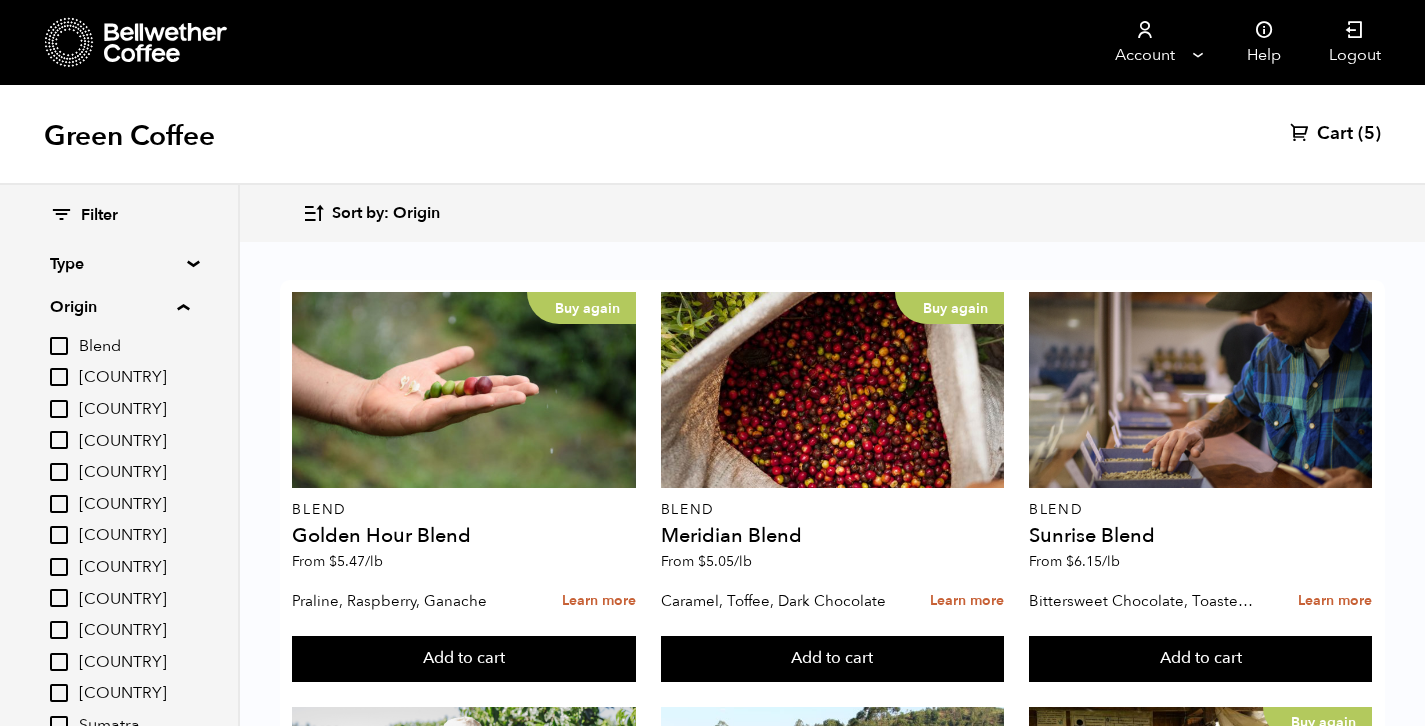 click on "Guatemala" at bounding box center [59, 535] 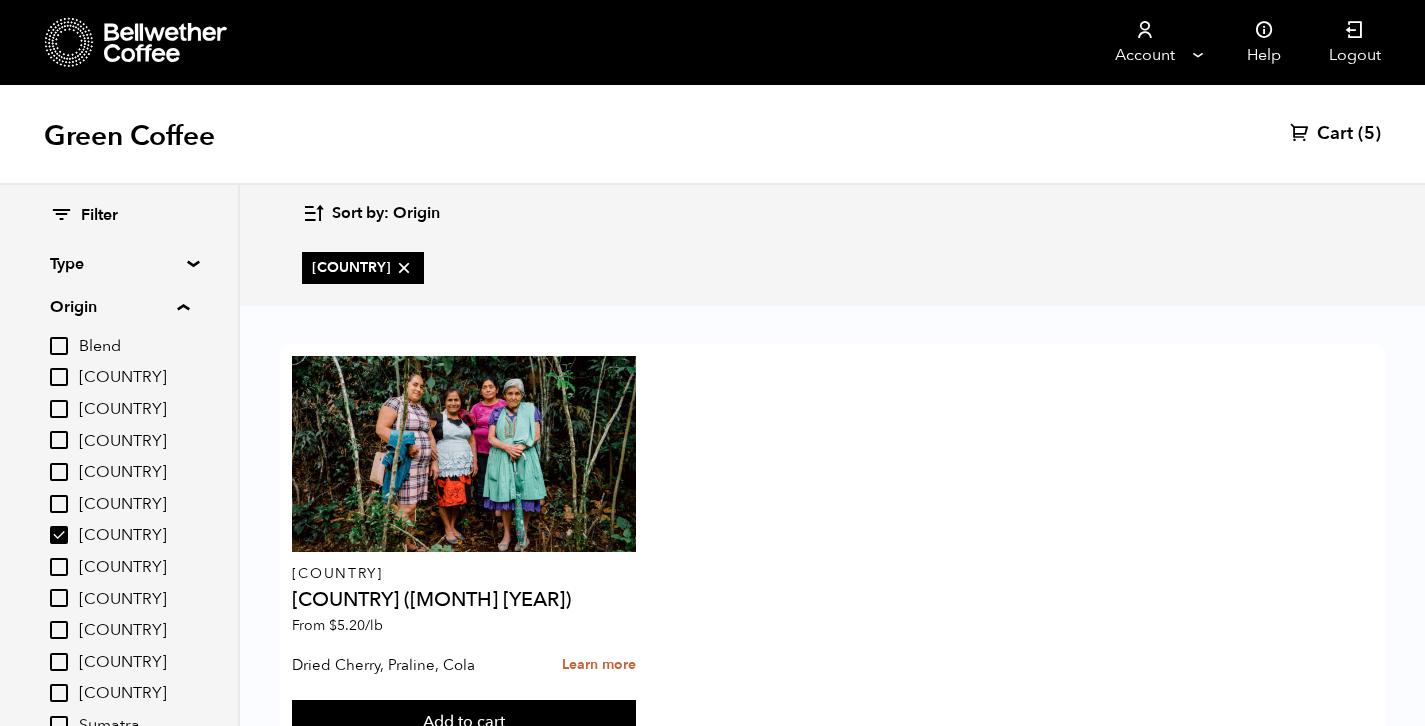scroll, scrollTop: 82, scrollLeft: 0, axis: vertical 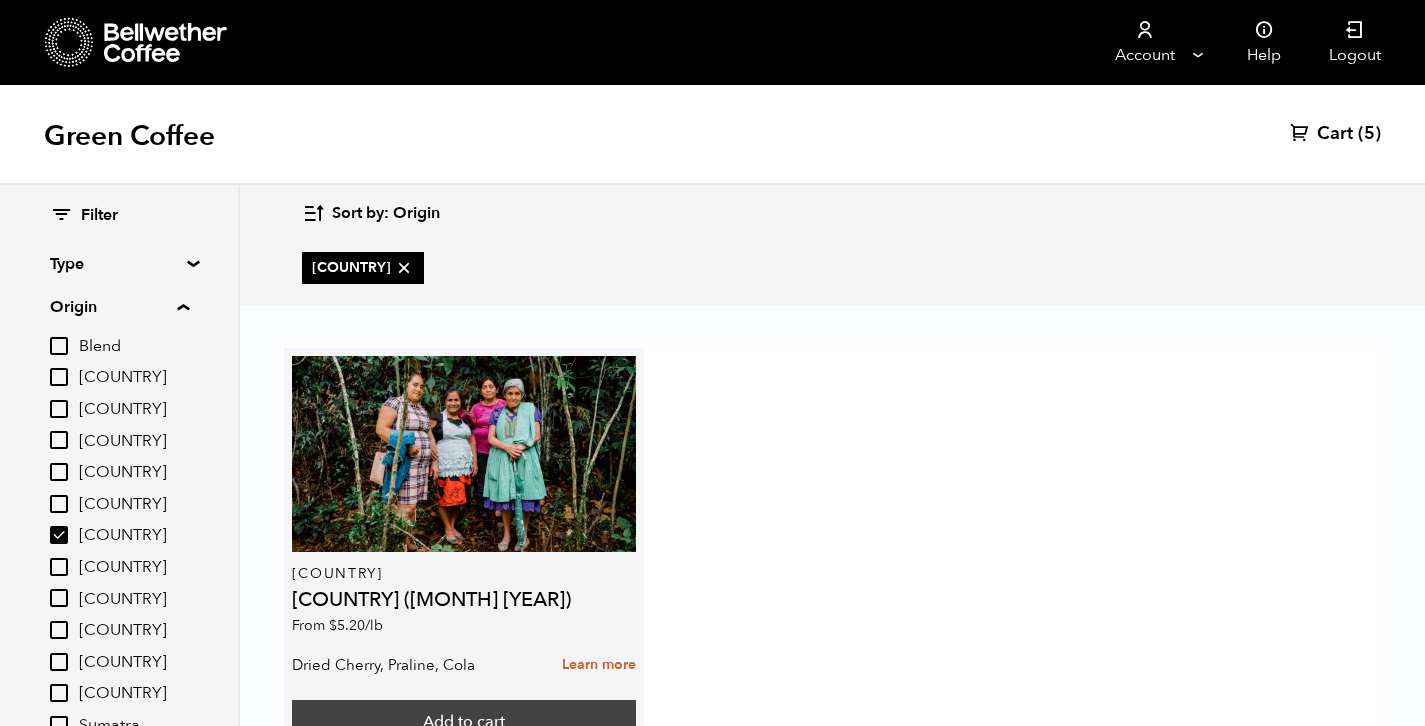 click on "Add to cart" at bounding box center (463, 723) 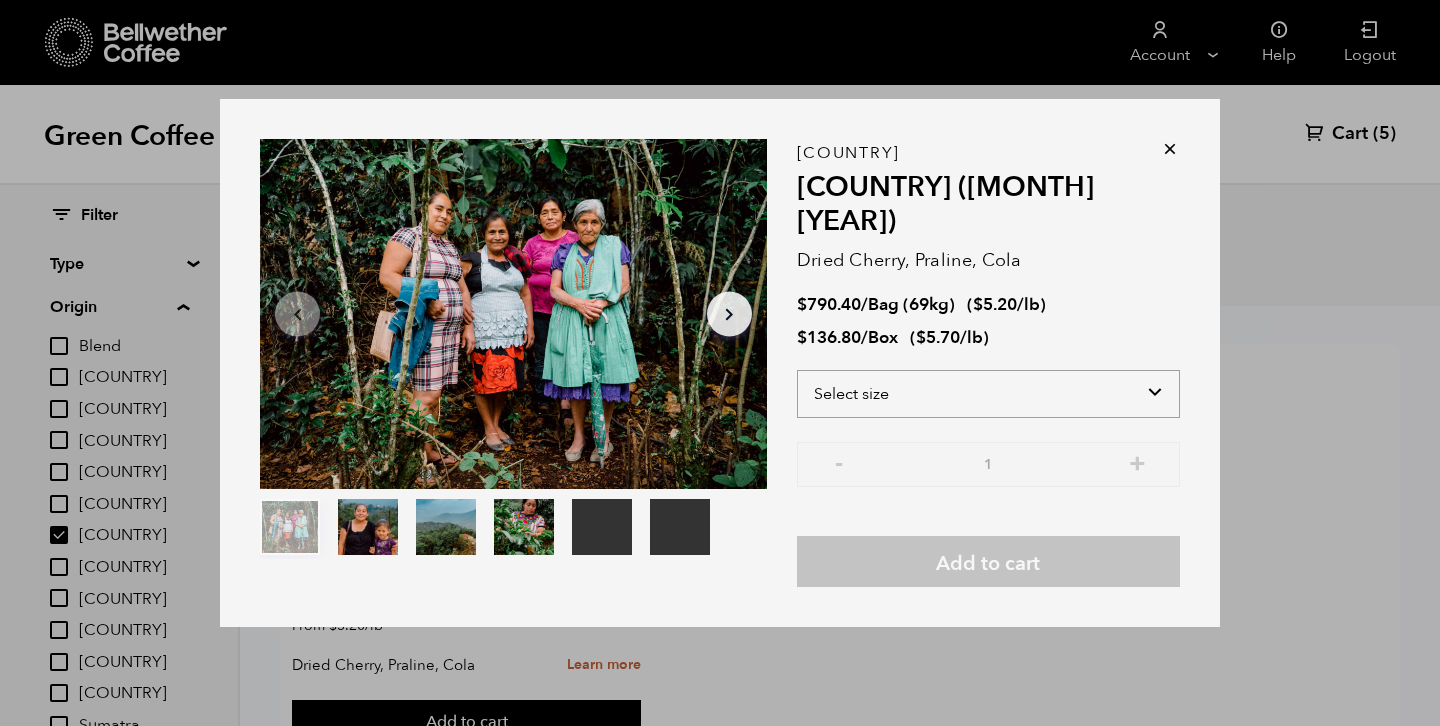 click on "Select size   Bag (69kg) (152 lbs) Box (24 lbs)" at bounding box center [988, 394] 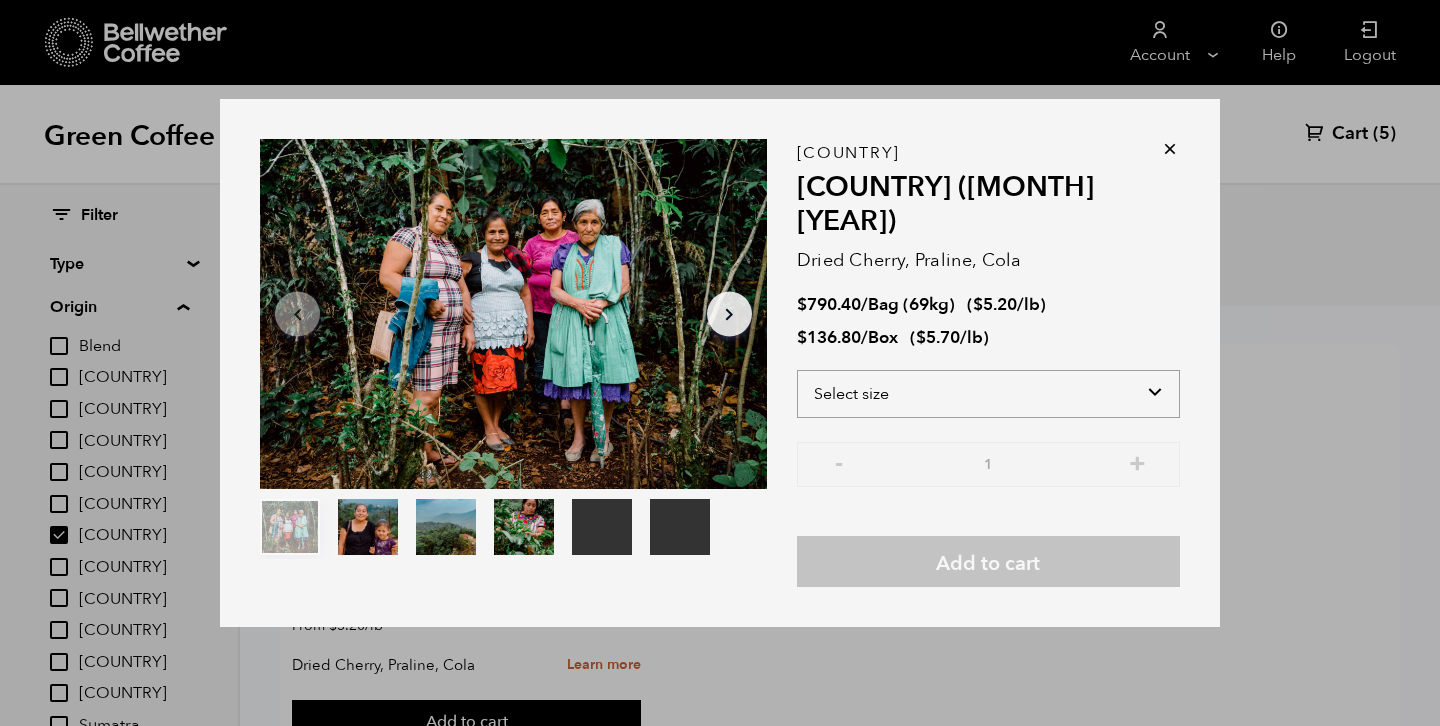 select on "box" 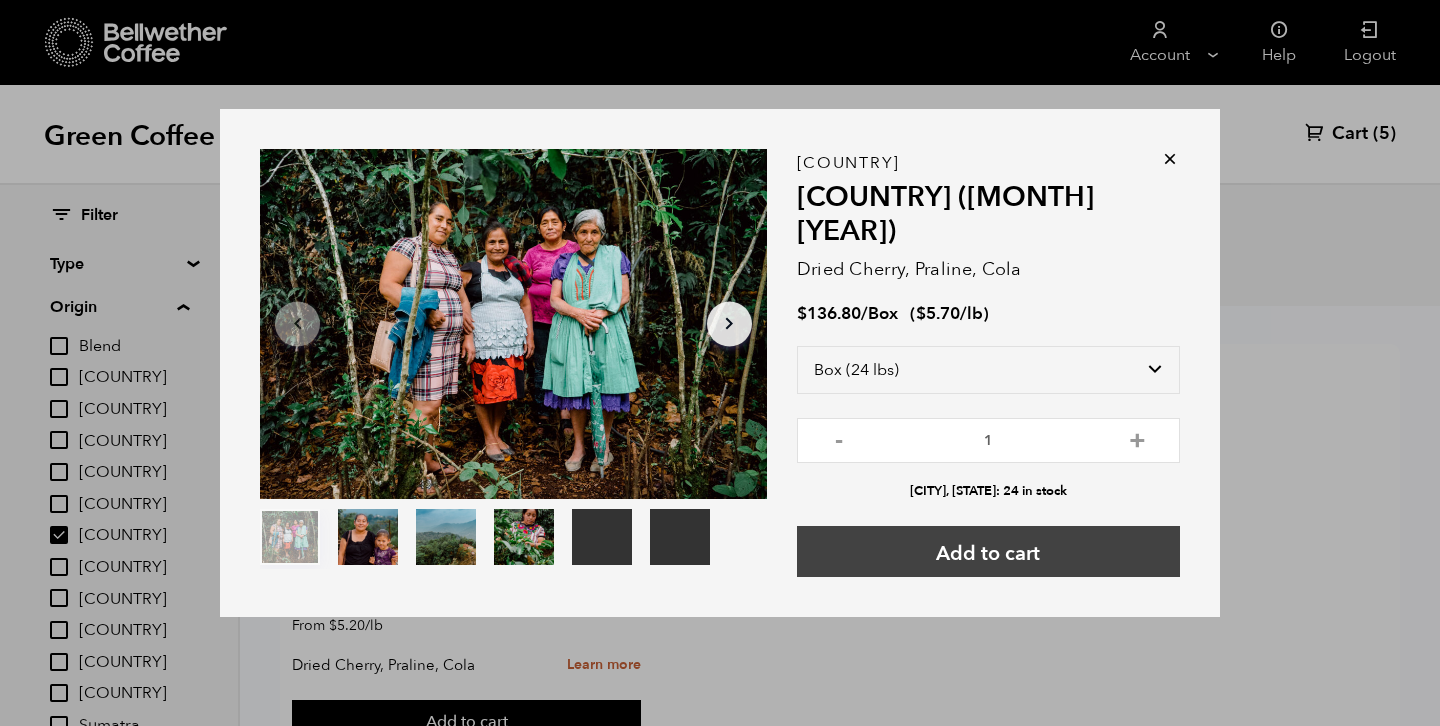 click on "Add to cart" at bounding box center (988, 551) 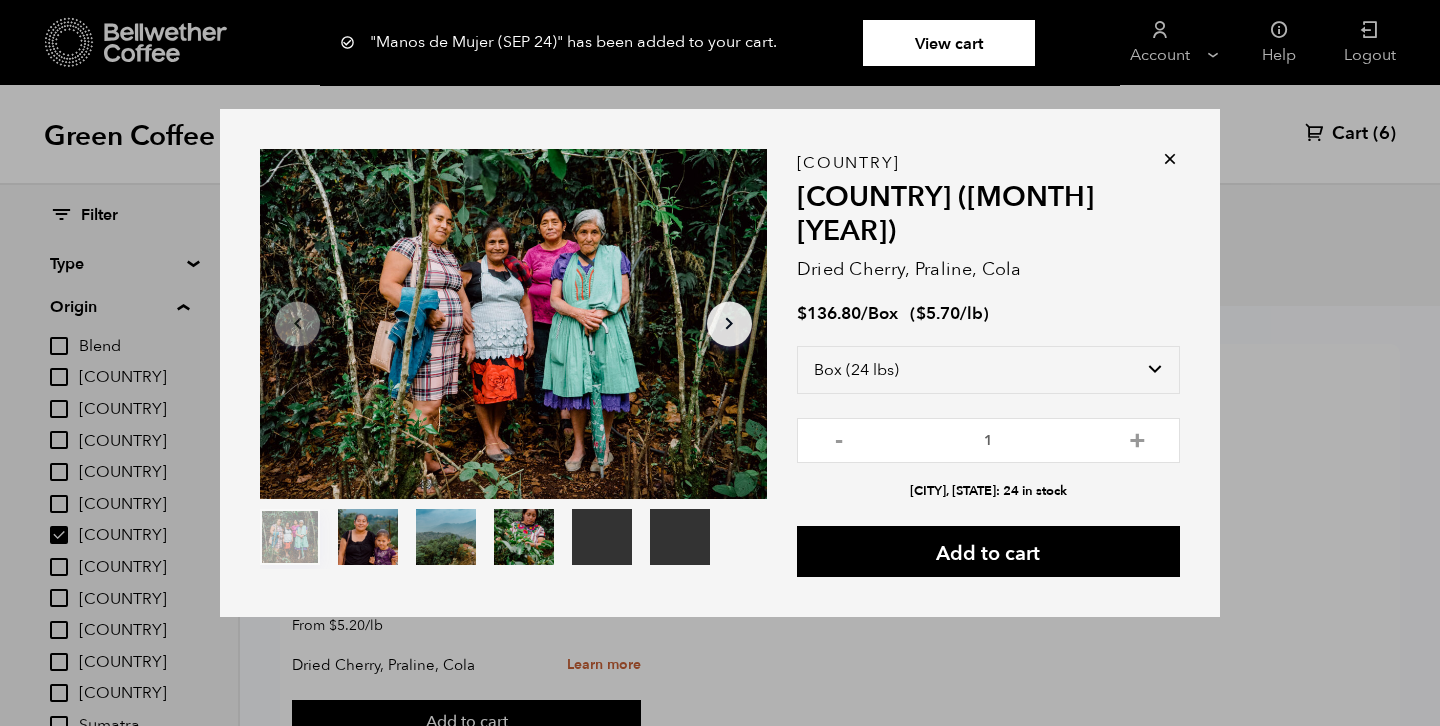 click at bounding box center [1170, 159] 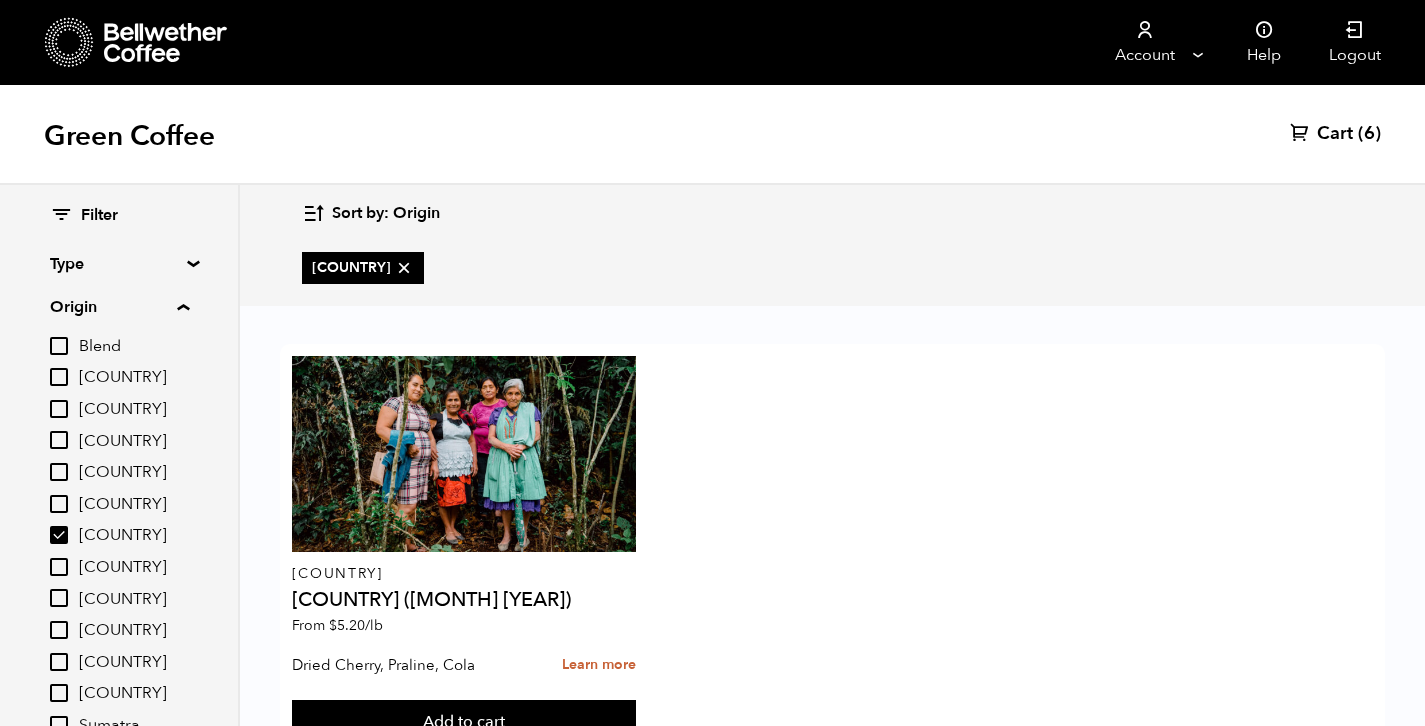 click on "Cart" at bounding box center (1335, 134) 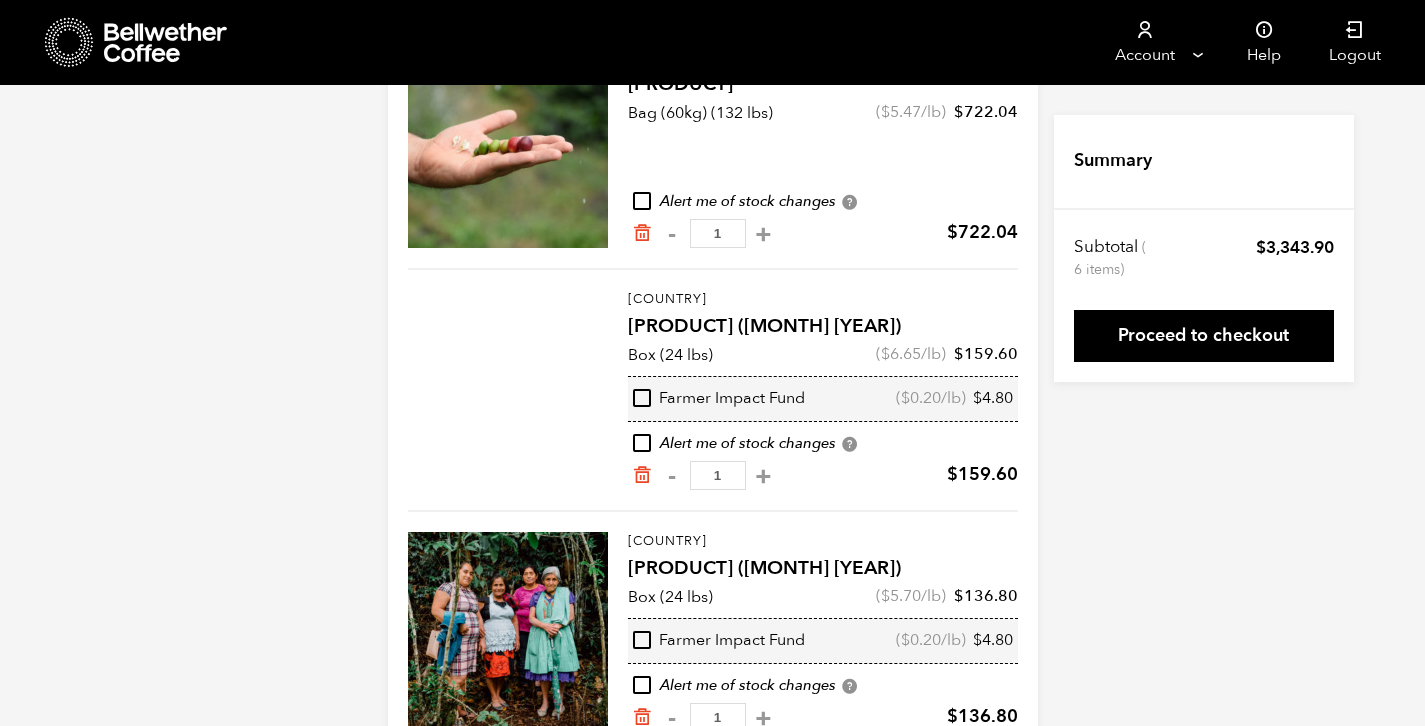 scroll, scrollTop: 810, scrollLeft: 0, axis: vertical 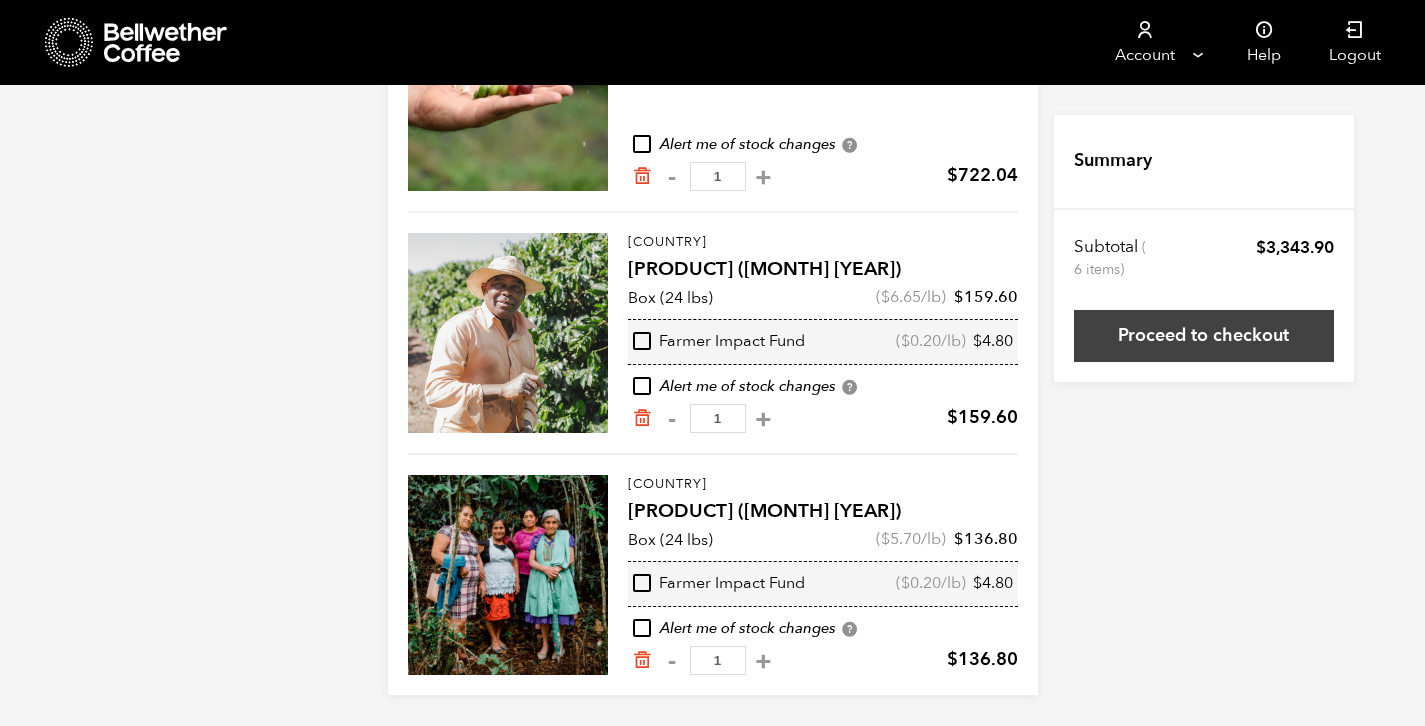 click on "Proceed to checkout" at bounding box center (1204, 336) 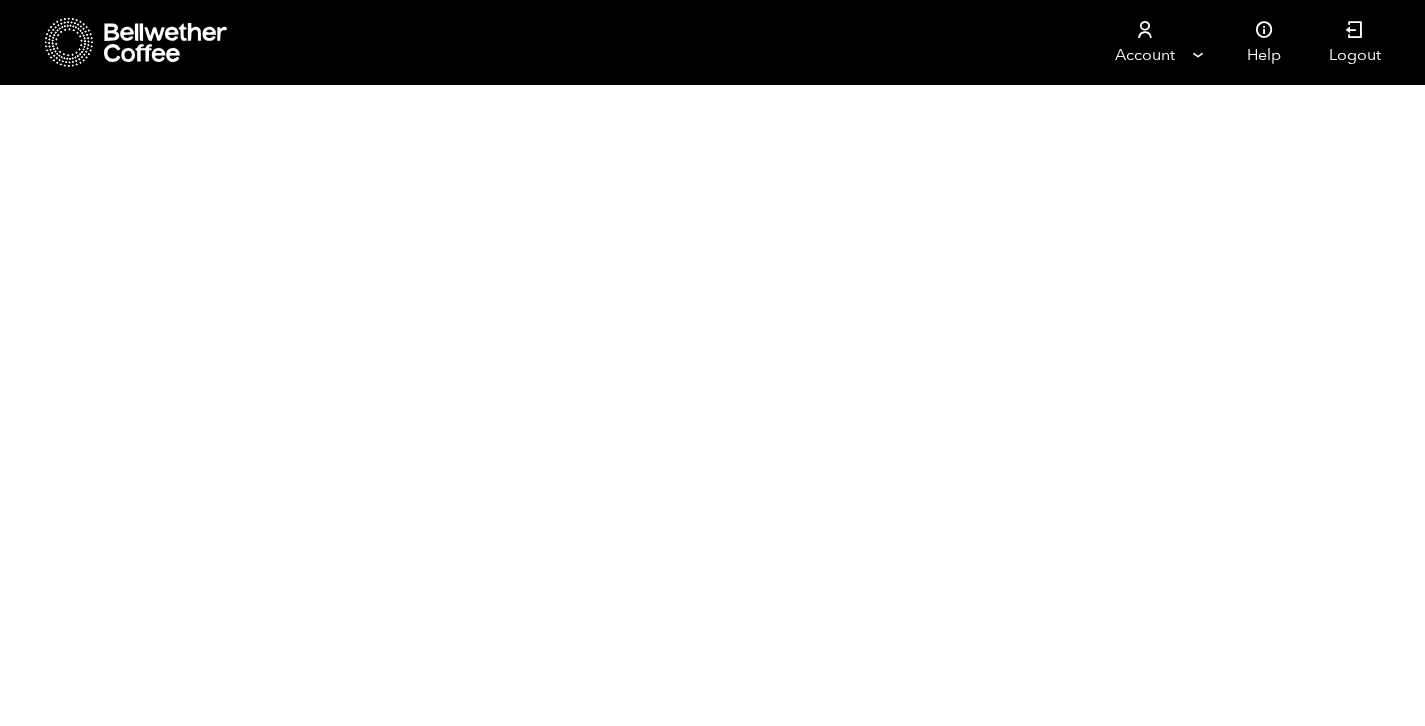 scroll, scrollTop: 0, scrollLeft: 0, axis: both 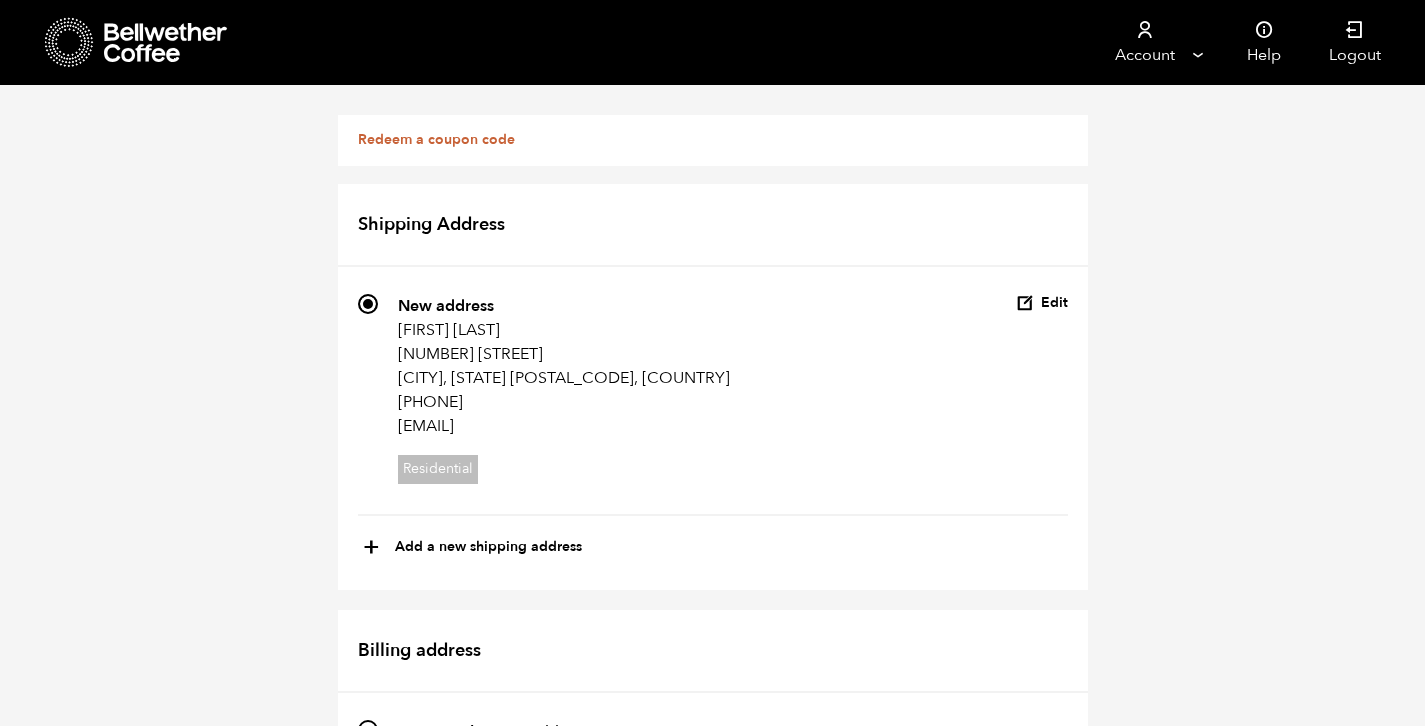 click on "Credit Key" at bounding box center [368, 1533] 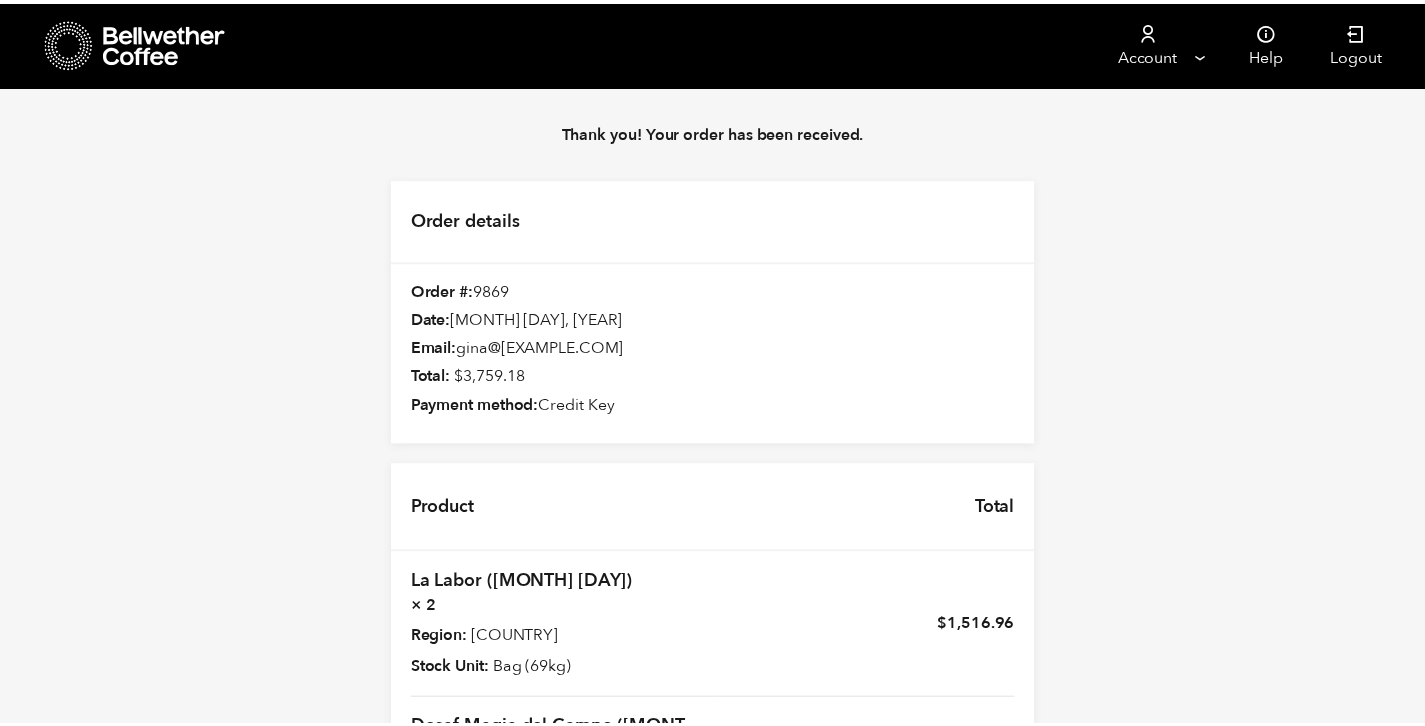 scroll, scrollTop: 0, scrollLeft: 0, axis: both 